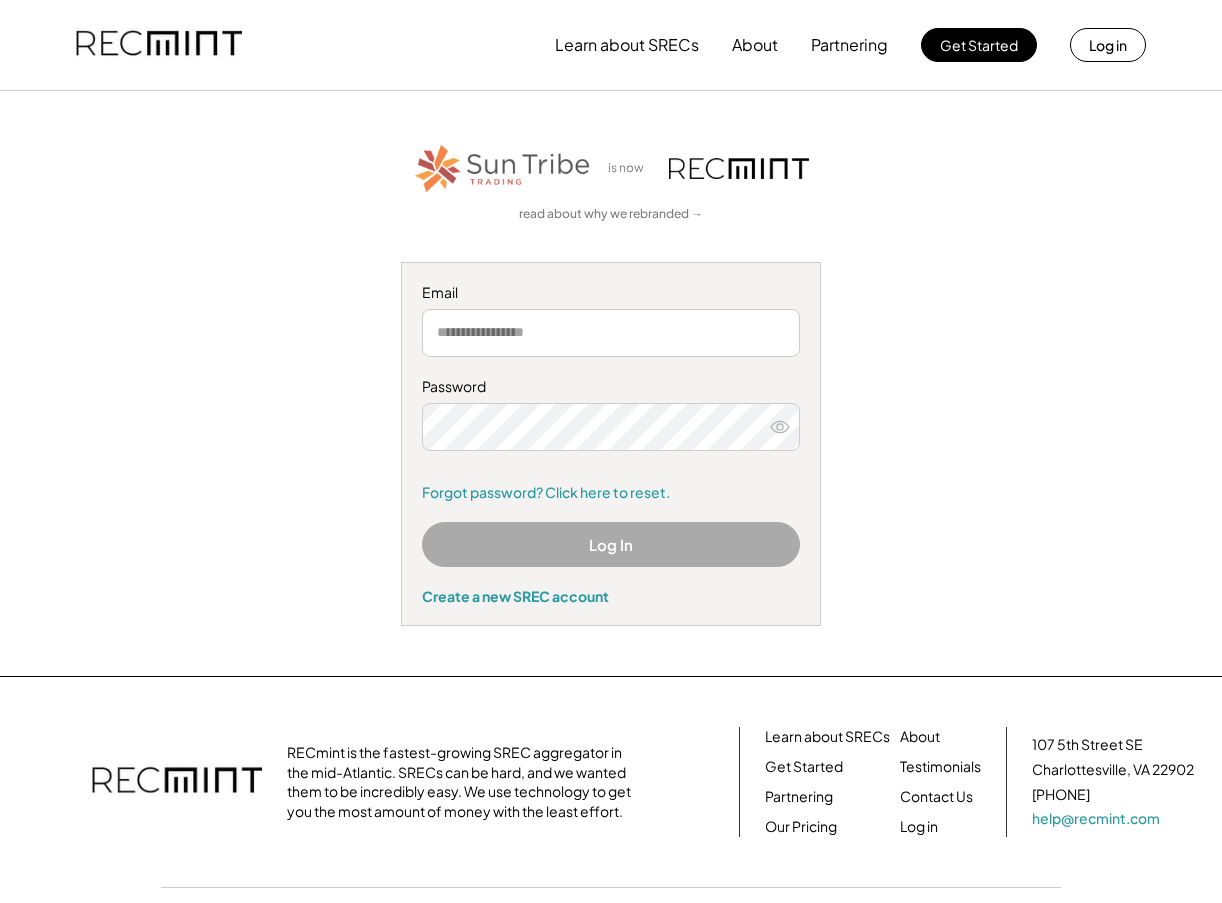 scroll, scrollTop: 0, scrollLeft: 0, axis: both 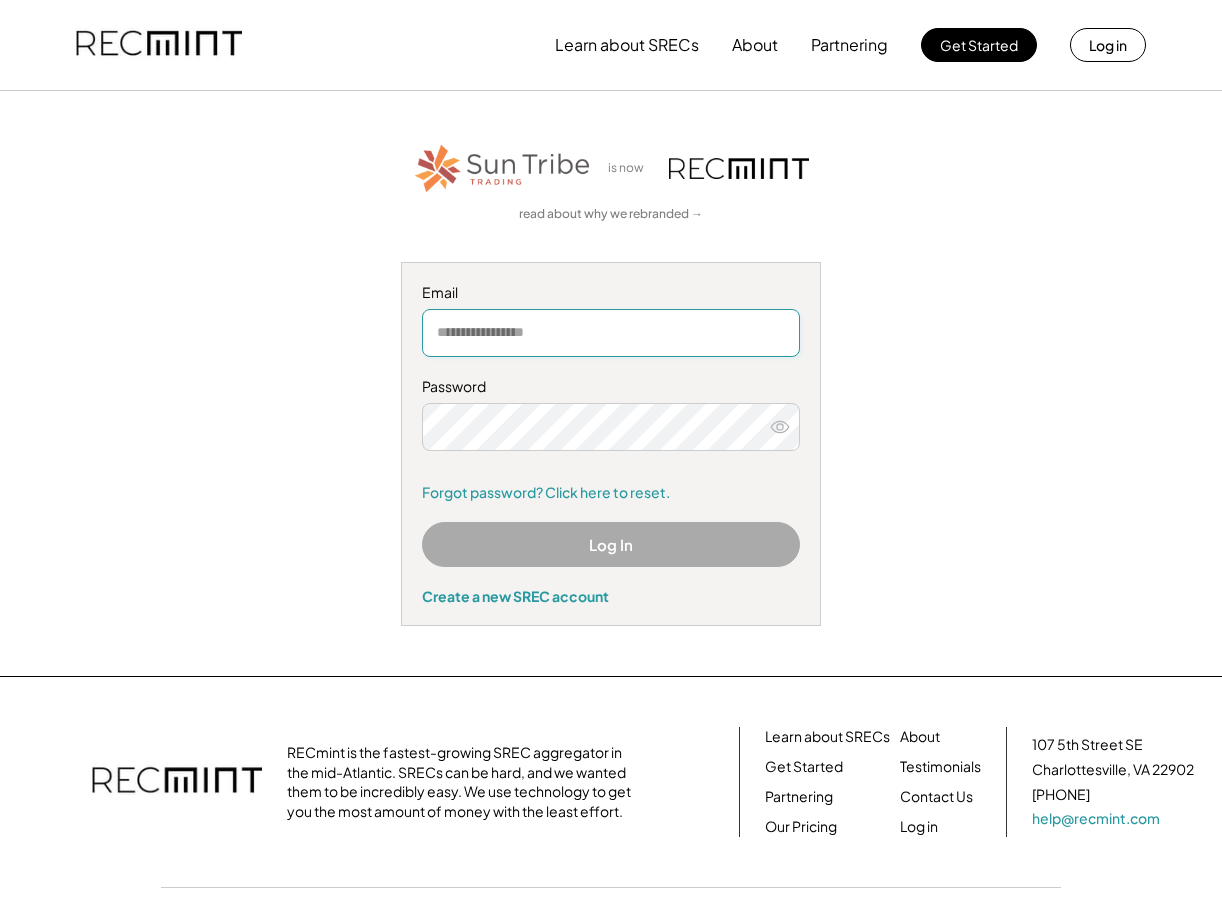 type on "**********" 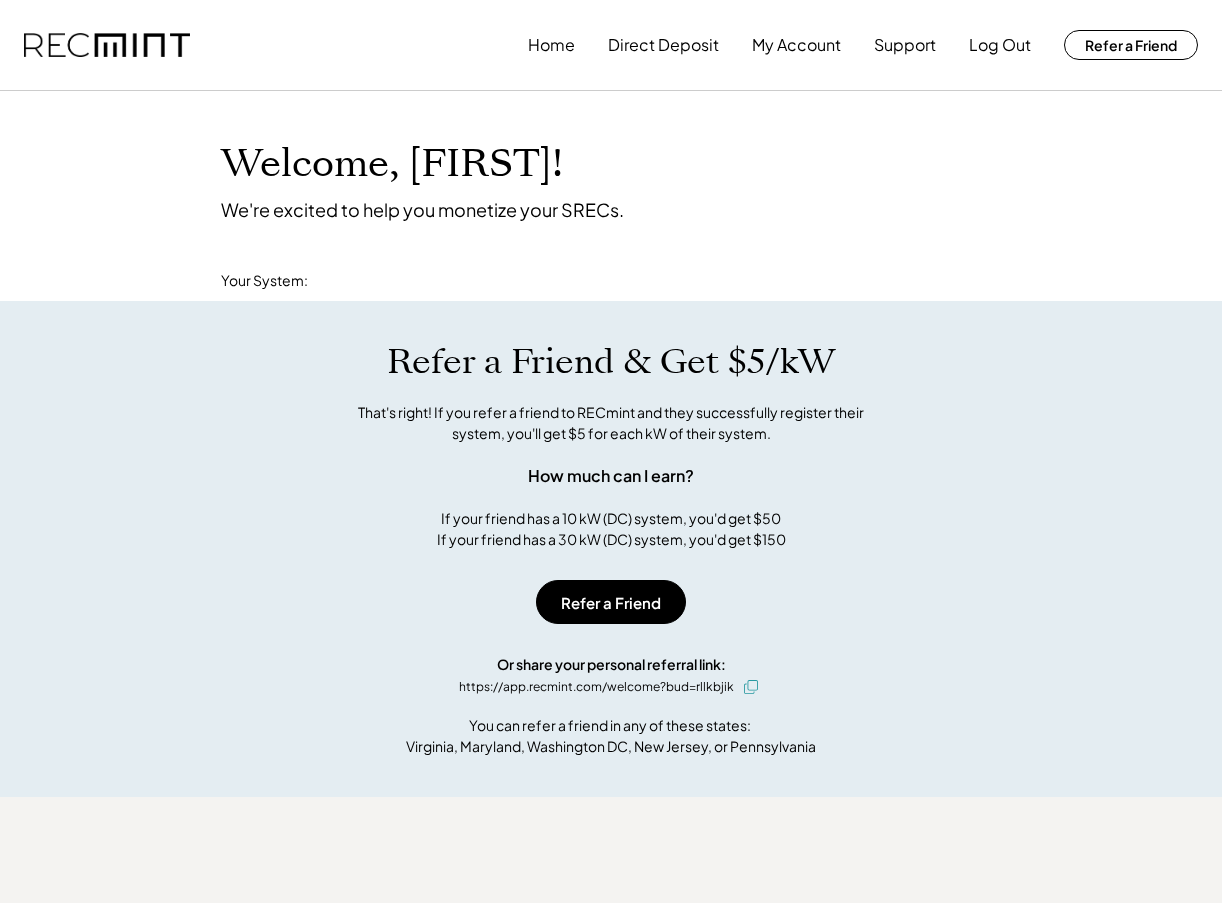 scroll, scrollTop: 0, scrollLeft: 0, axis: both 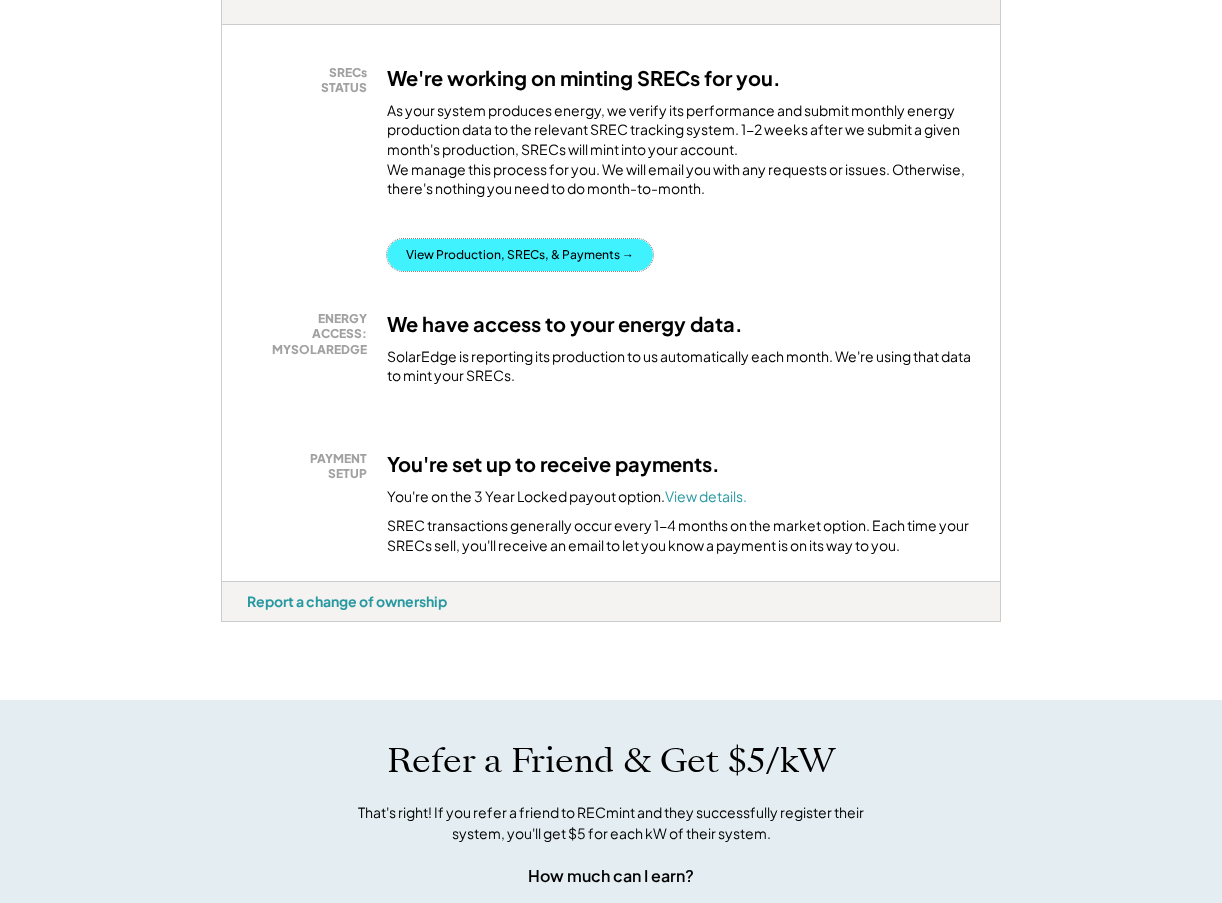 click on "View Production, SRECs, & Payments →" at bounding box center [520, 255] 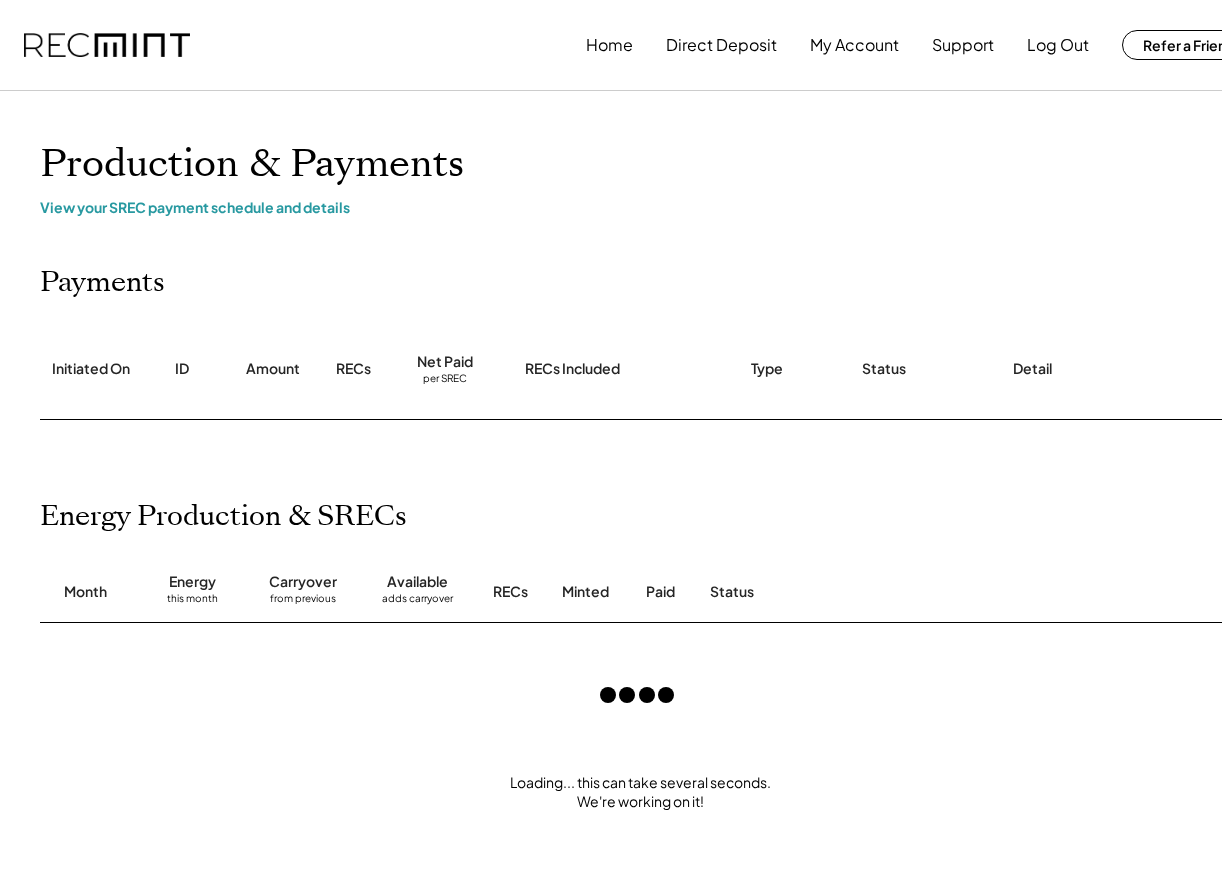 scroll, scrollTop: 0, scrollLeft: 0, axis: both 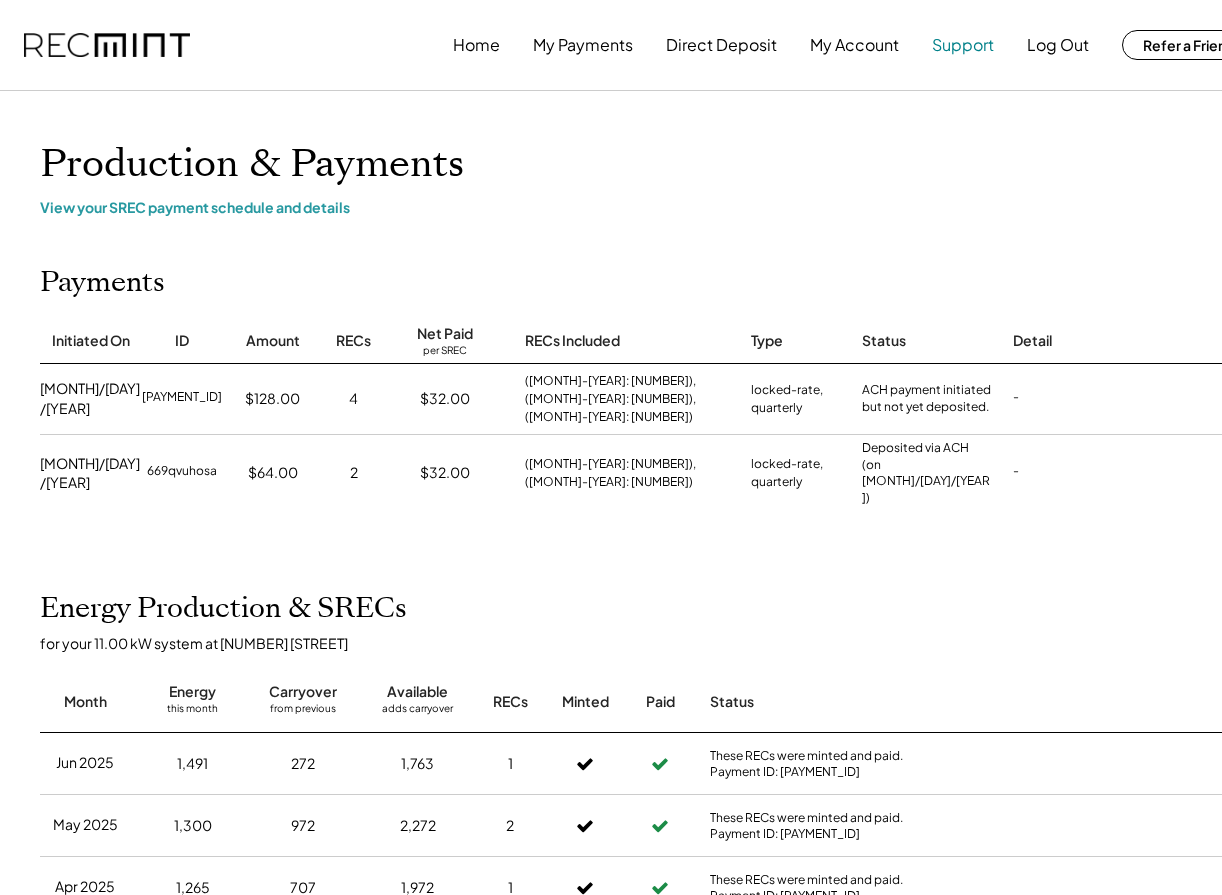 click on "Support" at bounding box center [963, 45] 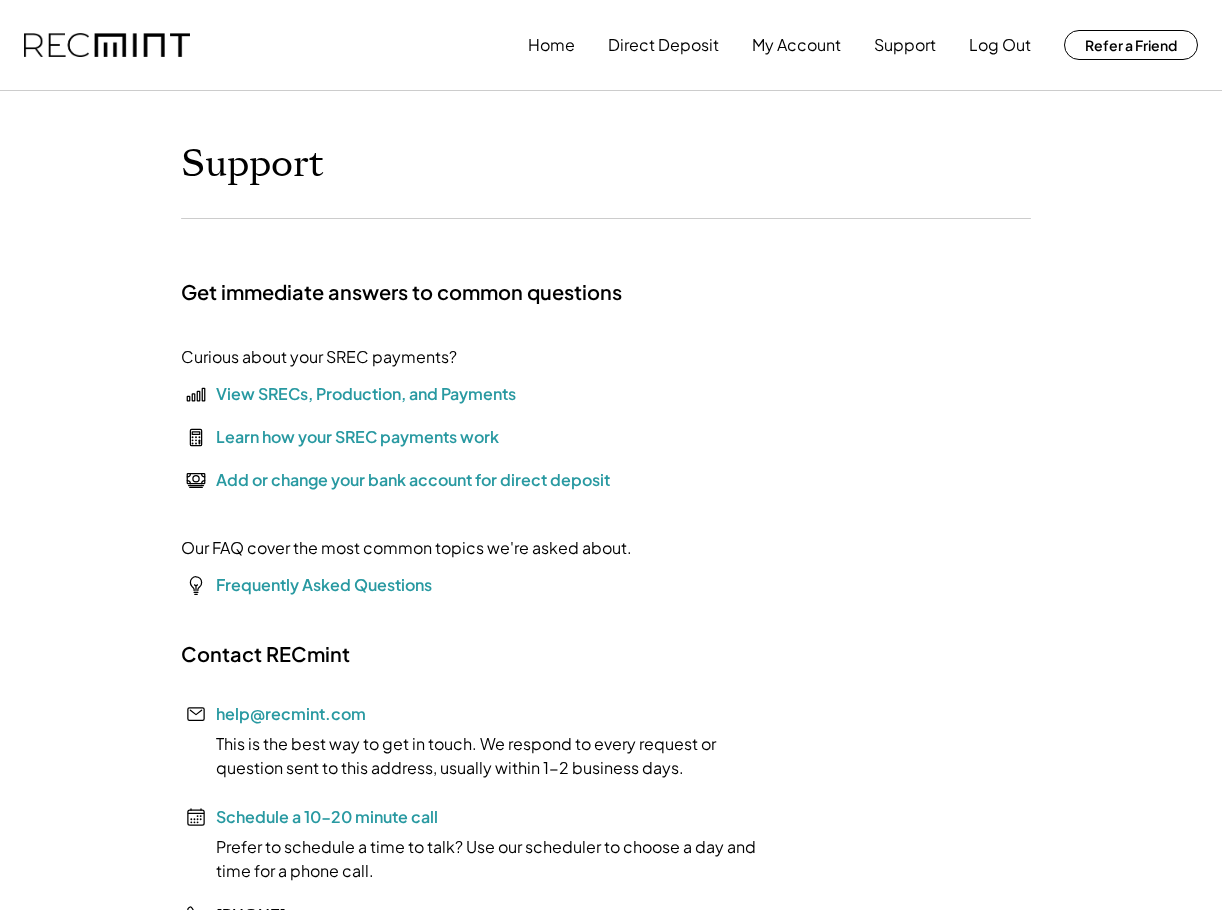 scroll, scrollTop: 0, scrollLeft: 0, axis: both 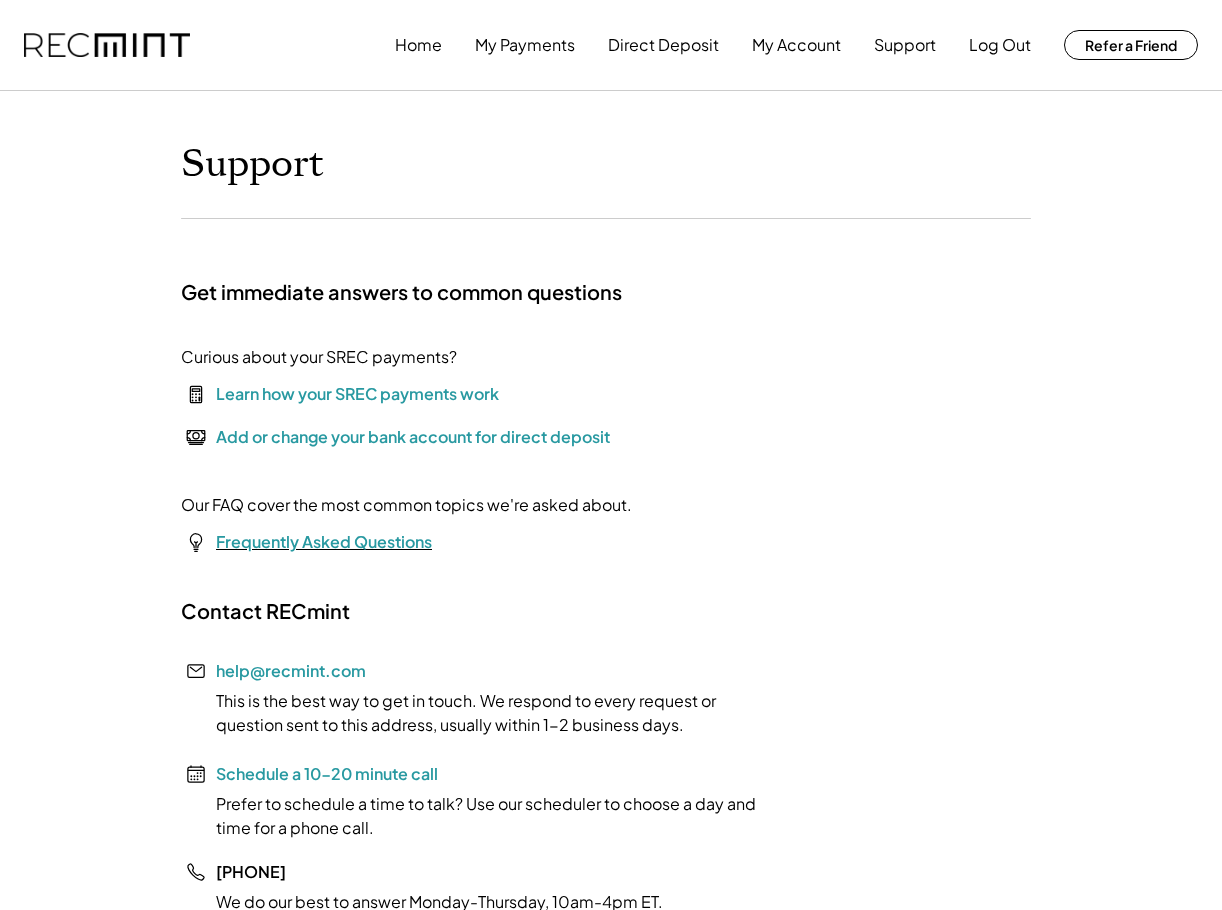 click on "Frequently Asked Questions" at bounding box center [324, 541] 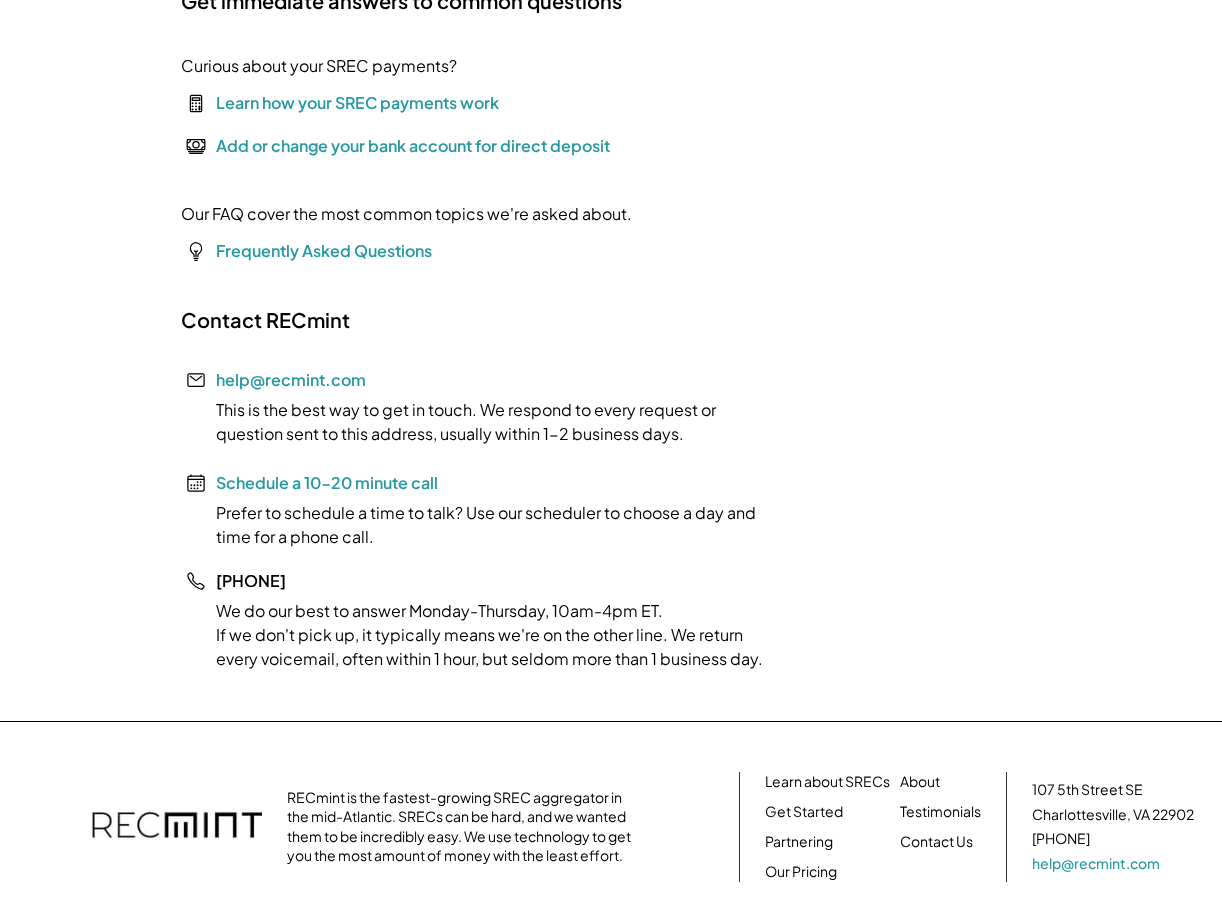 scroll, scrollTop: 333, scrollLeft: 0, axis: vertical 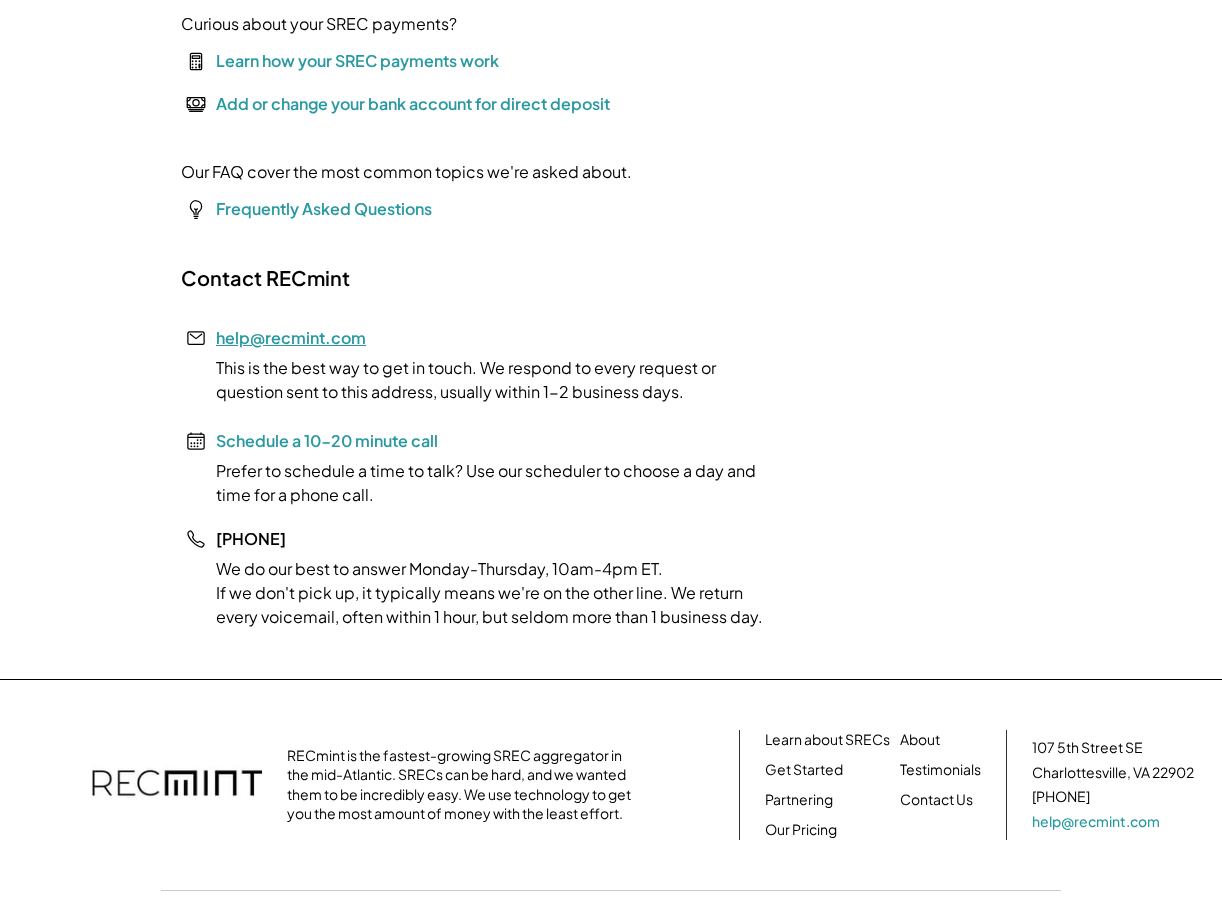 click on "help@recmint.com" at bounding box center [291, 337] 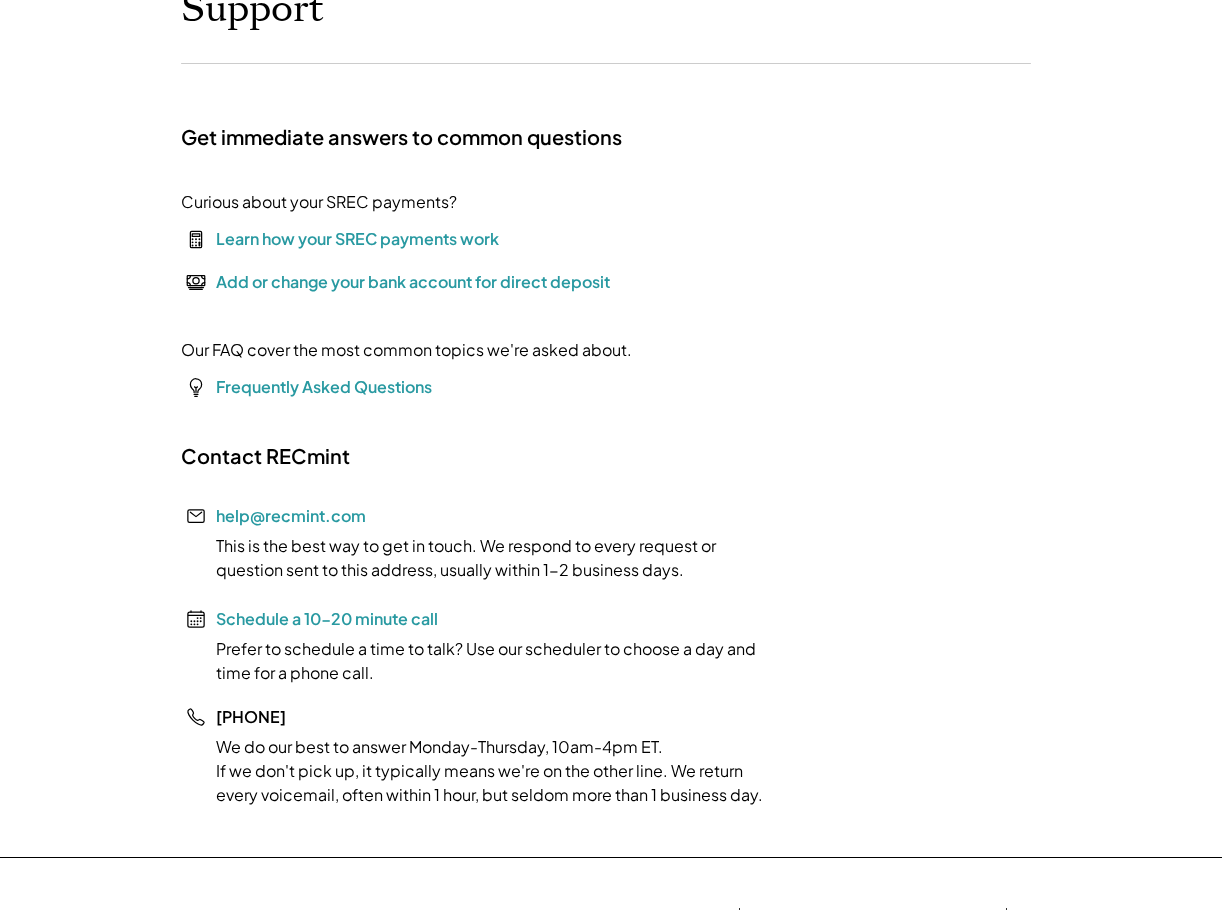 scroll, scrollTop: 0, scrollLeft: 0, axis: both 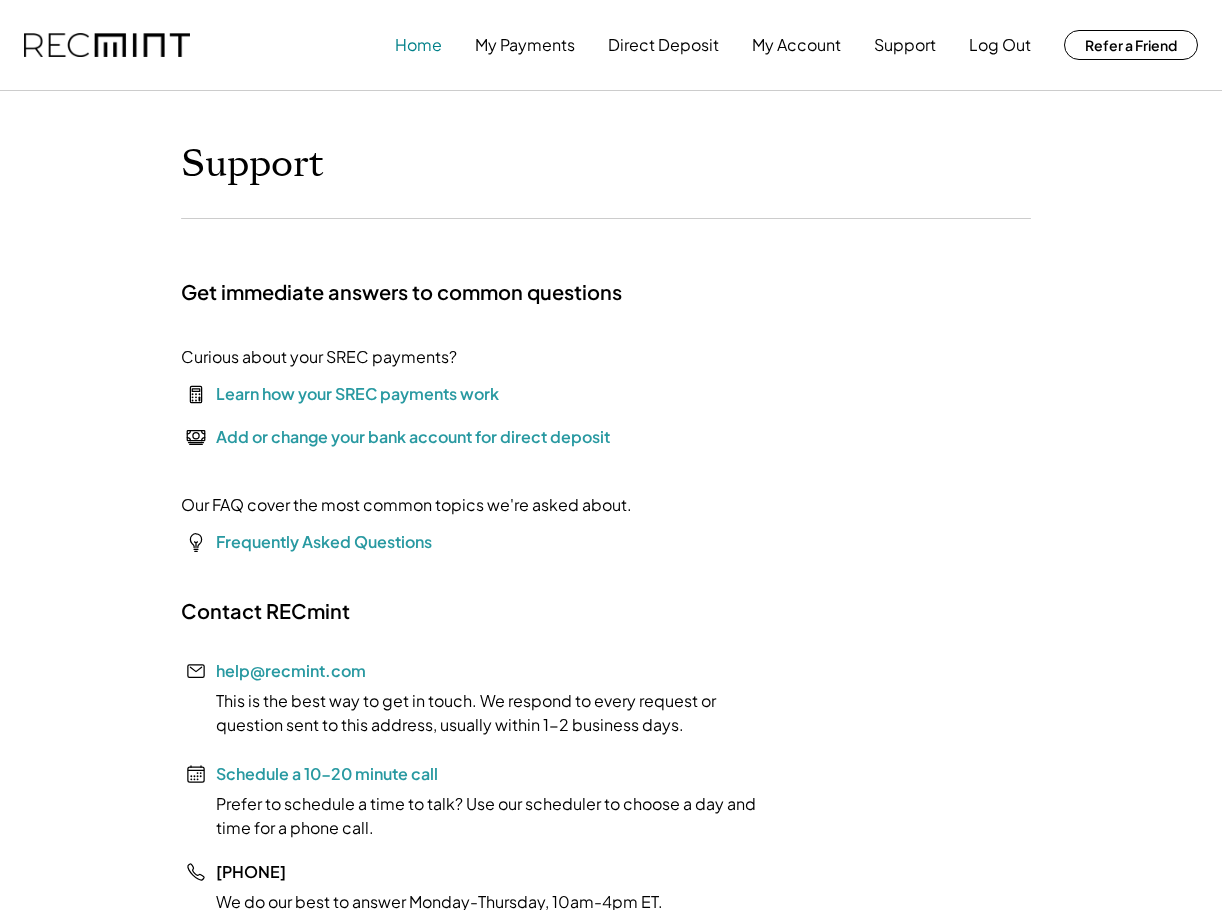 click on "Home" at bounding box center [418, 45] 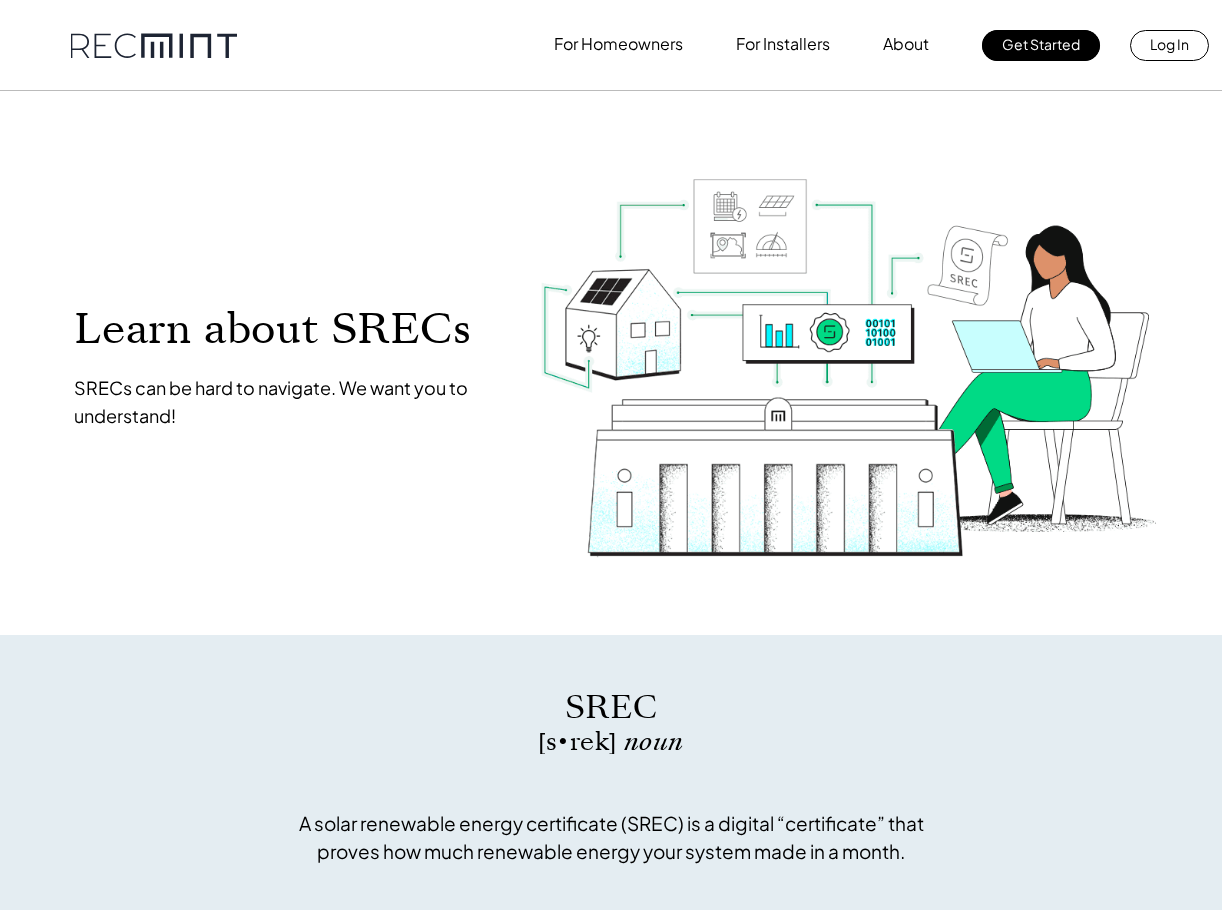 scroll, scrollTop: 0, scrollLeft: 0, axis: both 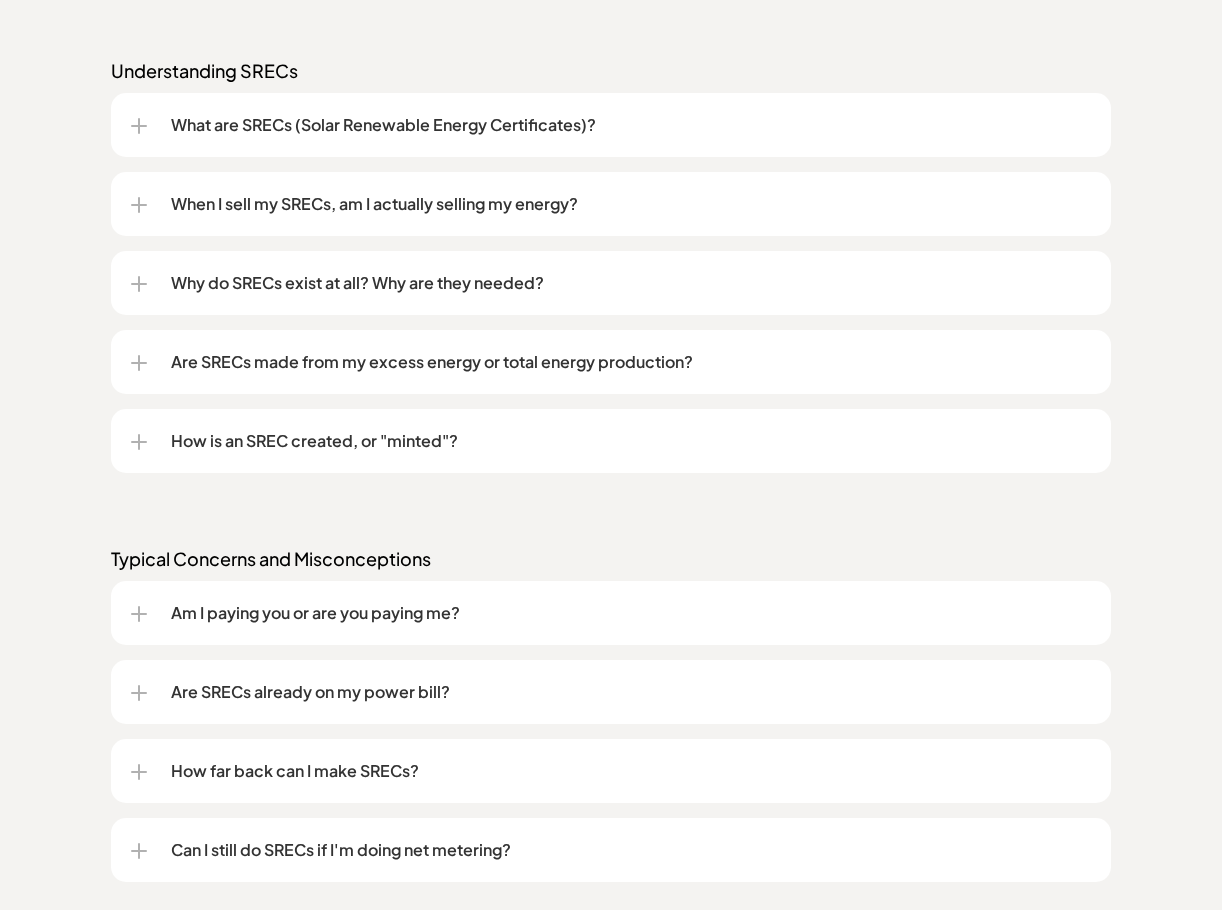 click at bounding box center (139, 363) 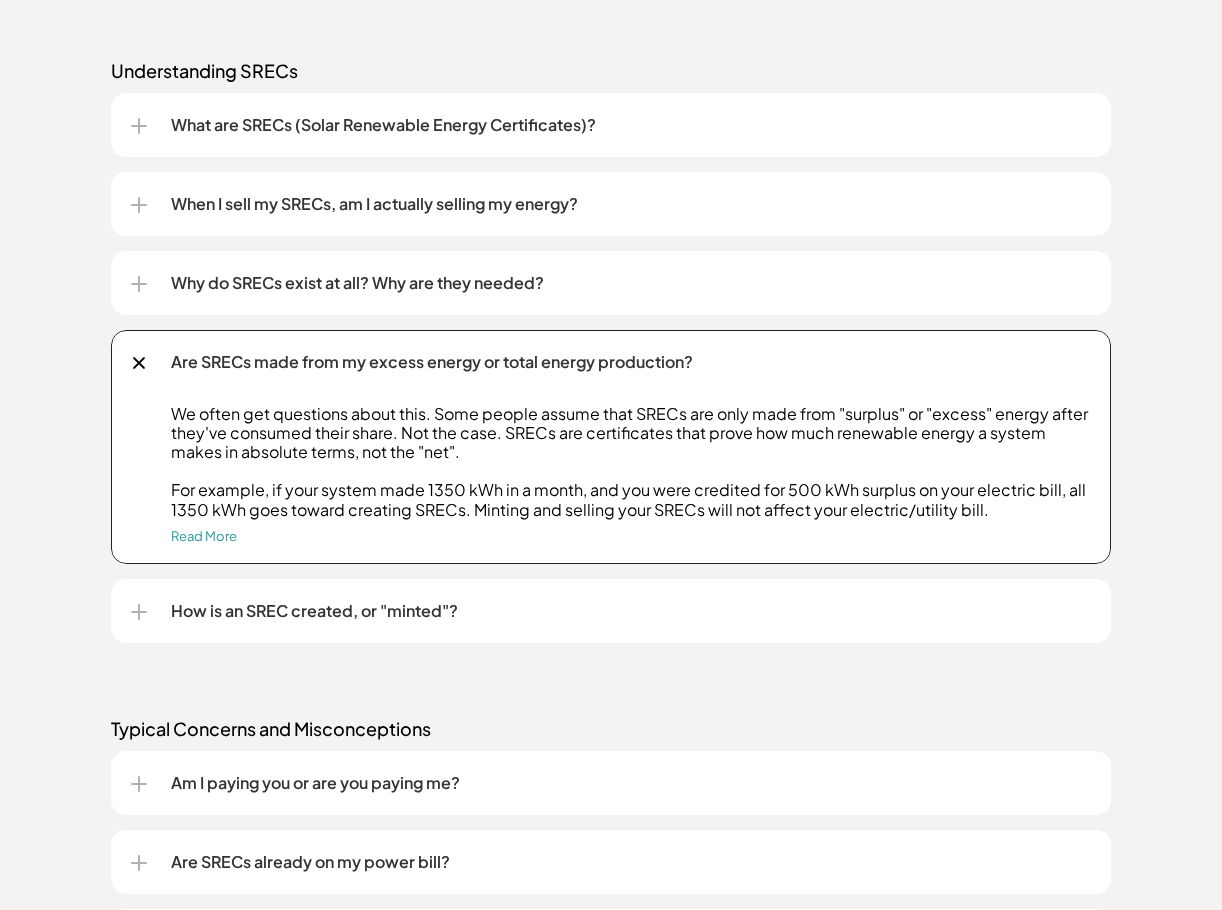 click at bounding box center [139, 362] 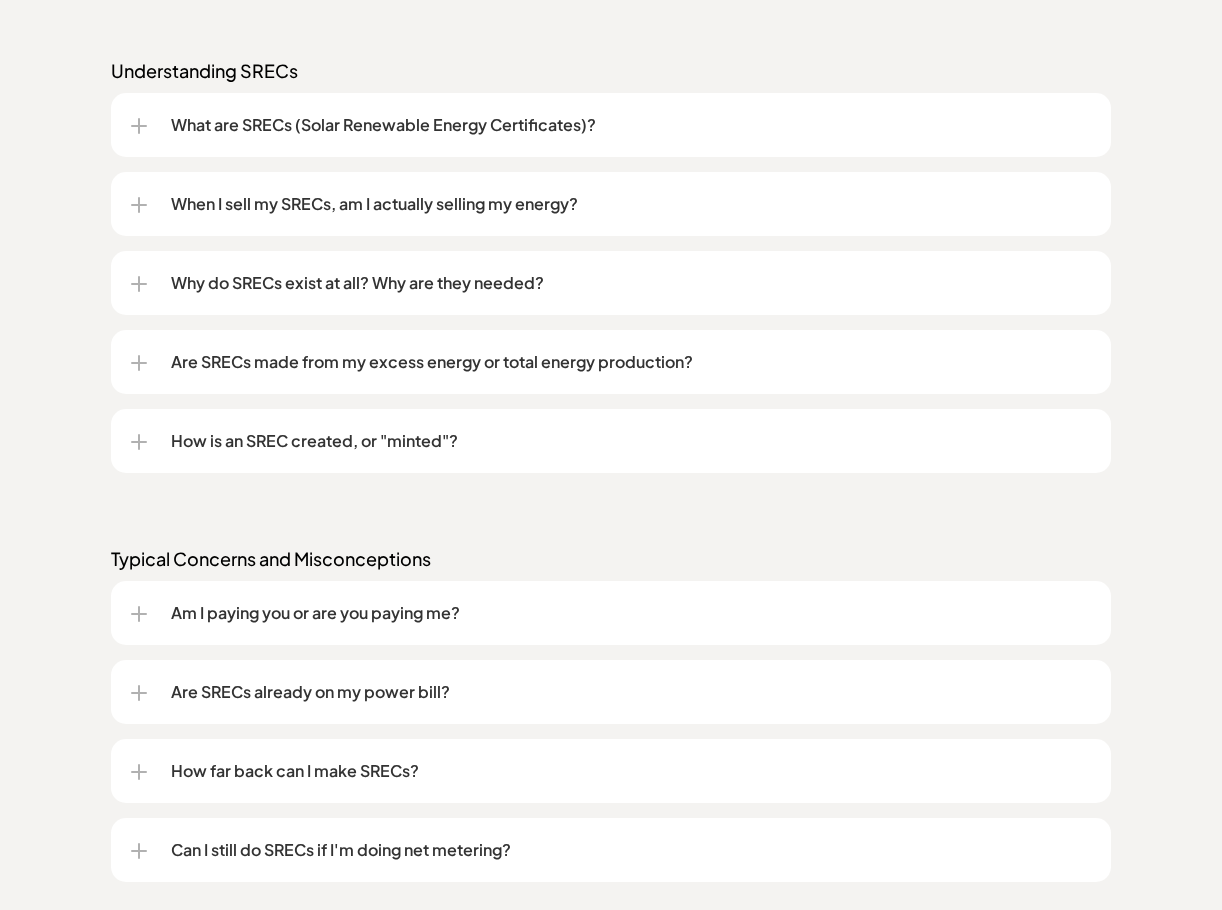 click at bounding box center (139, 442) 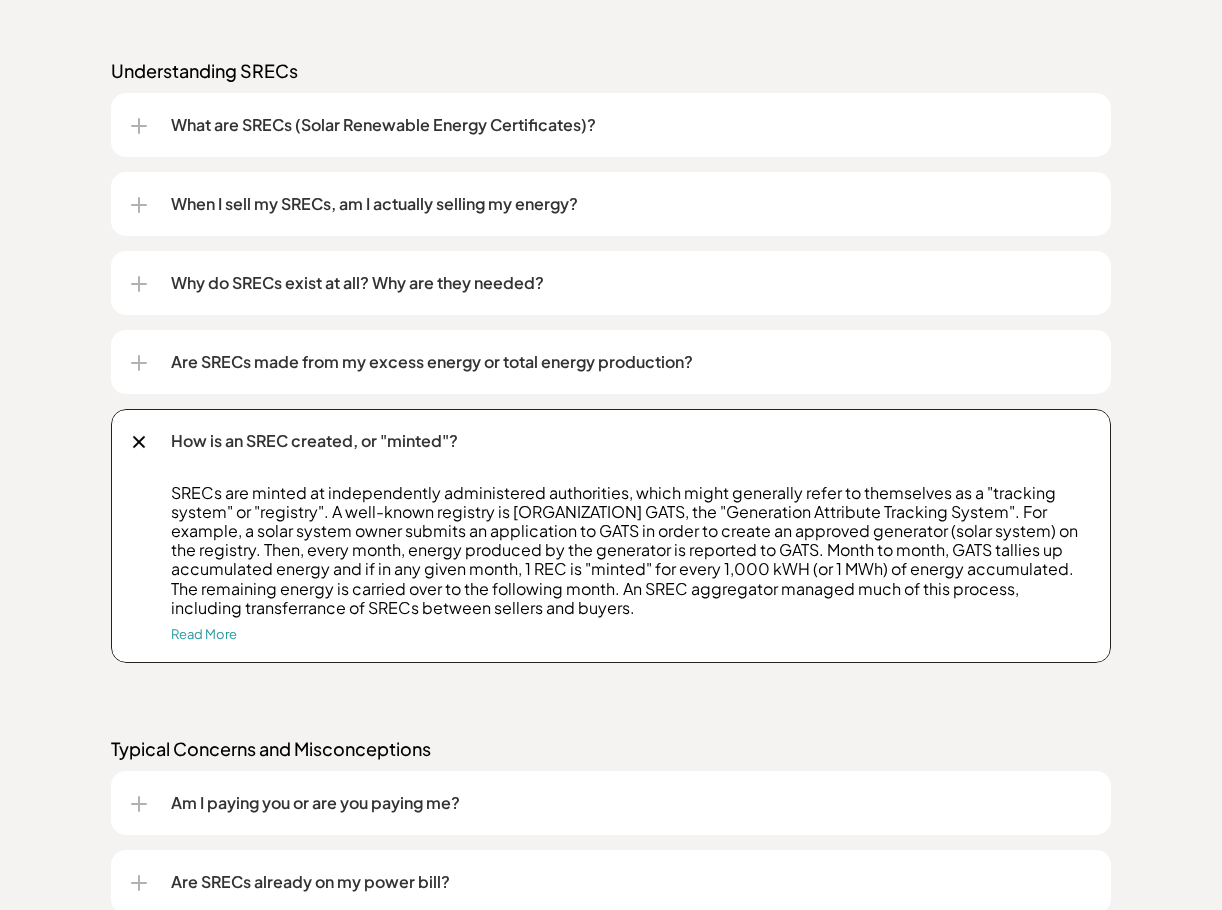 scroll, scrollTop: 1708, scrollLeft: 0, axis: vertical 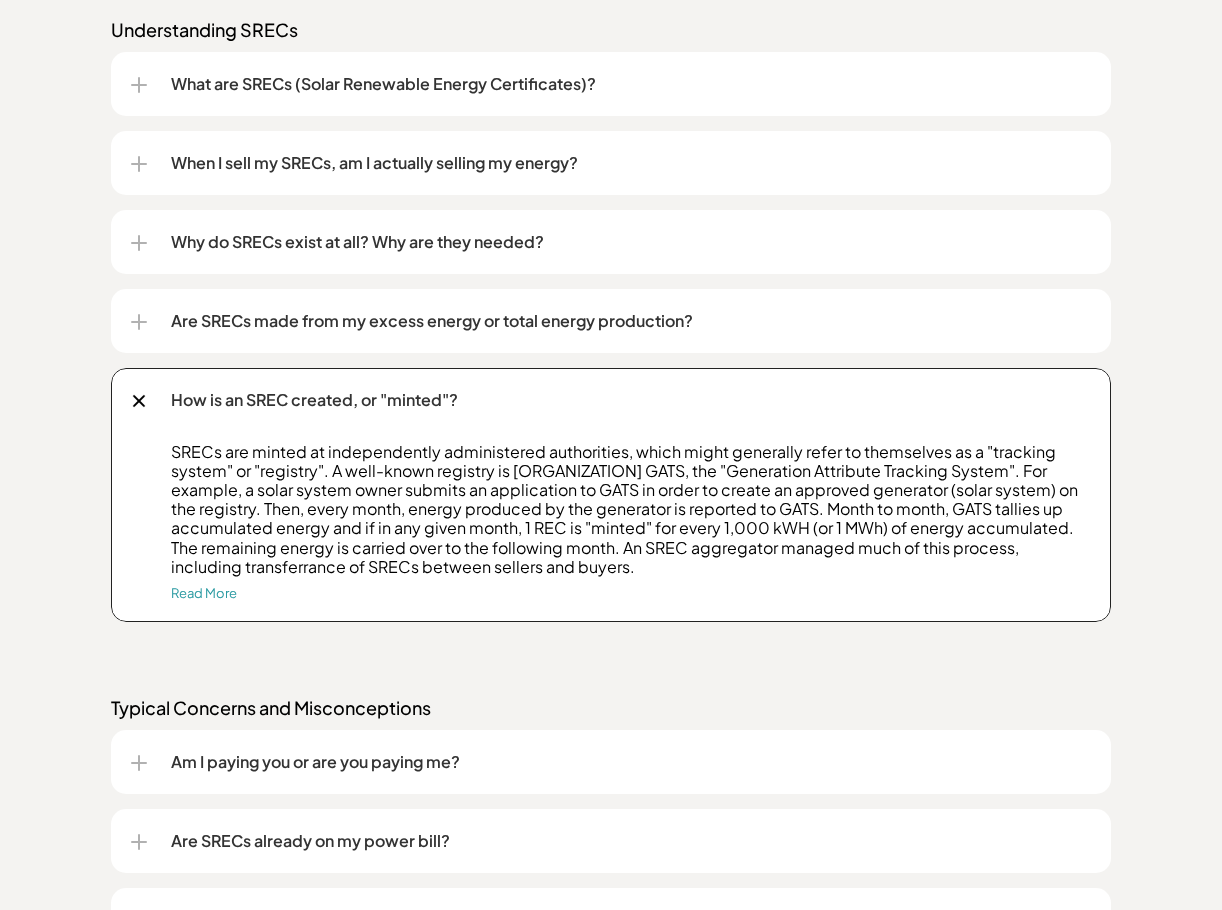 click at bounding box center [139, 400] 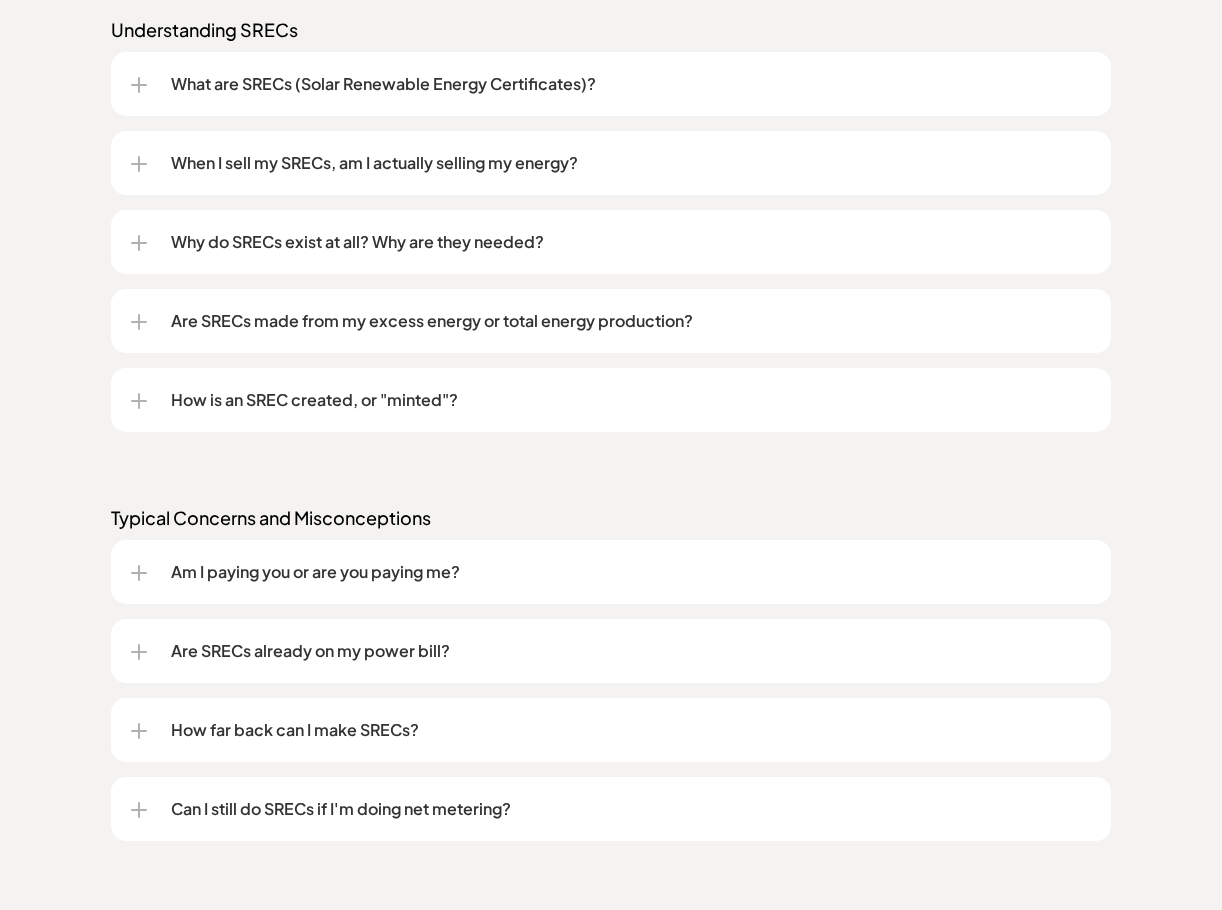 click at bounding box center (139, 401) 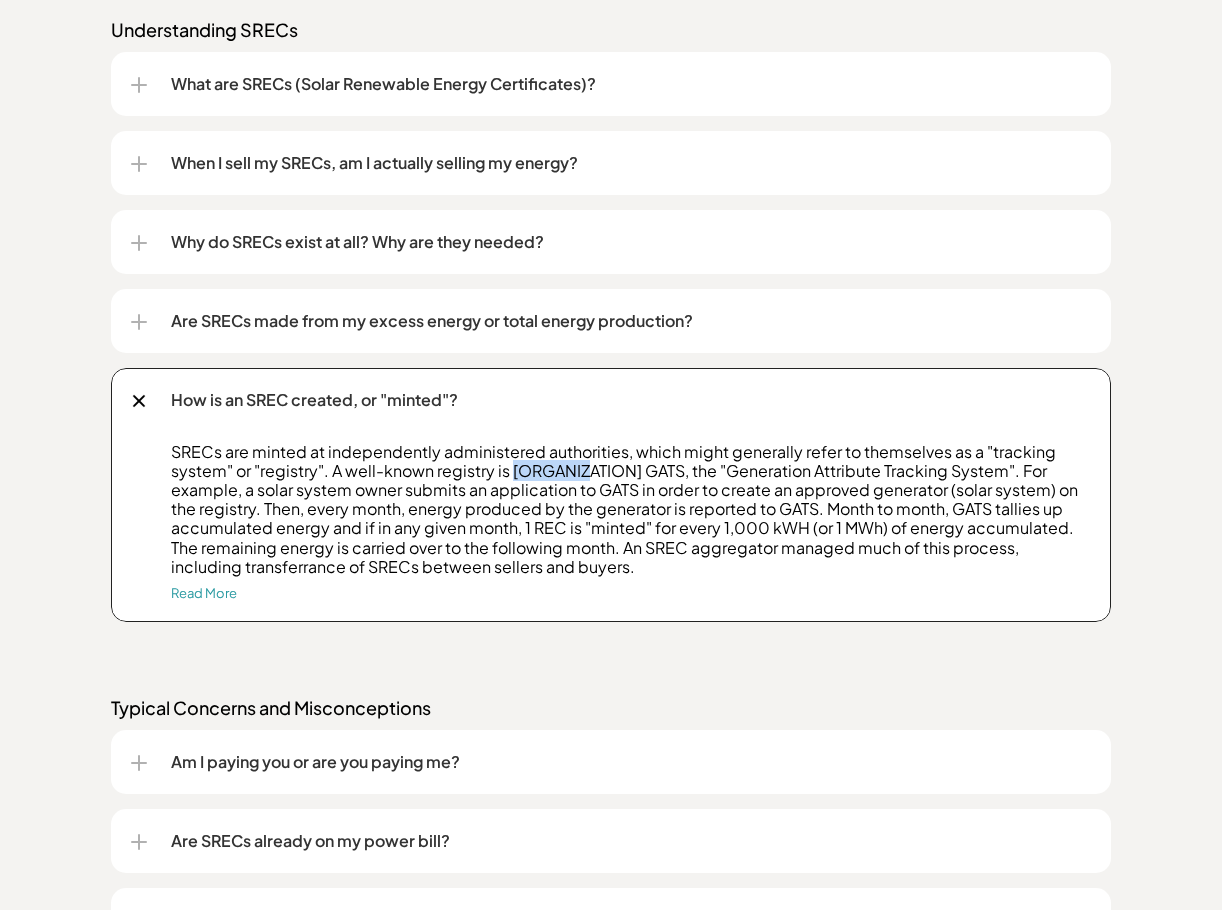 drag, startPoint x: 511, startPoint y: 471, endPoint x: 580, endPoint y: 471, distance: 69 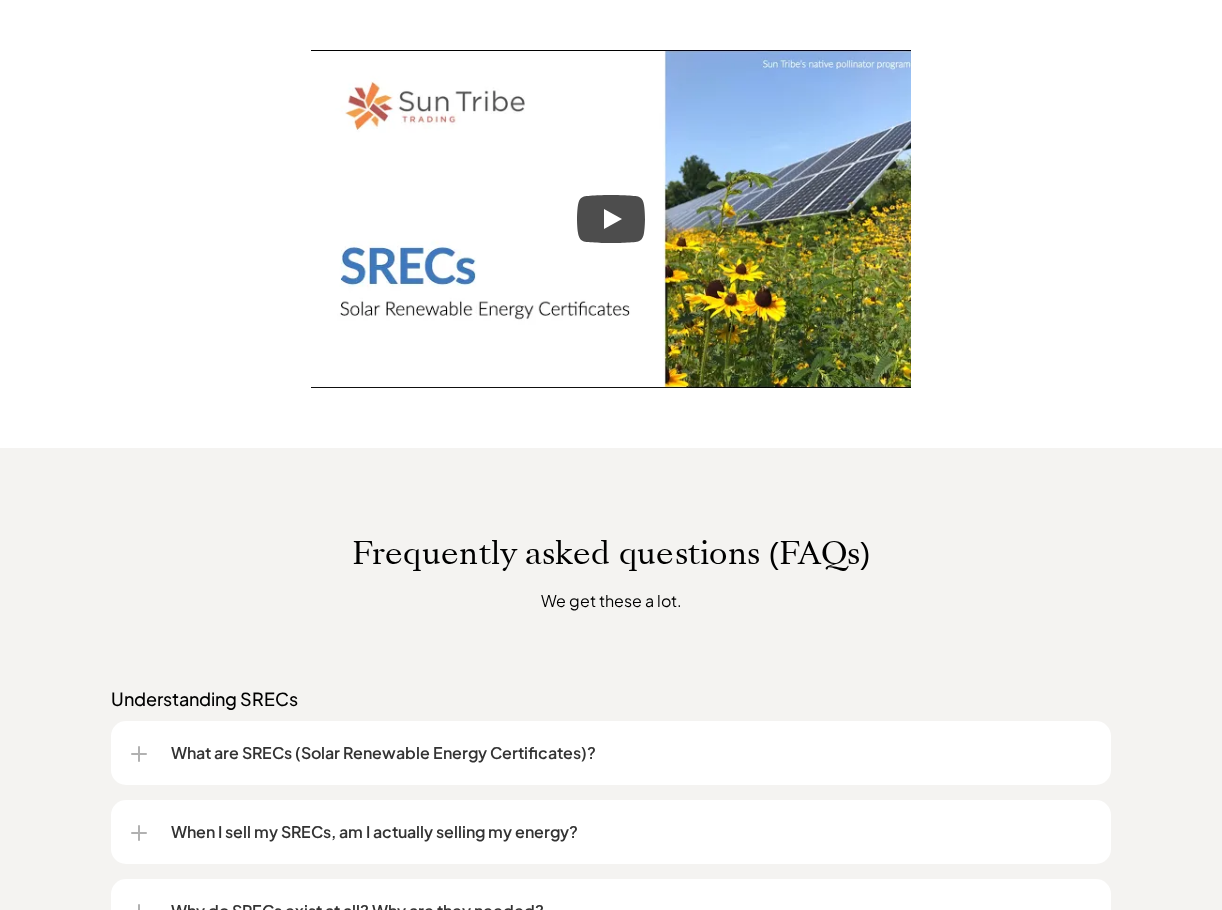 scroll, scrollTop: 875, scrollLeft: 0, axis: vertical 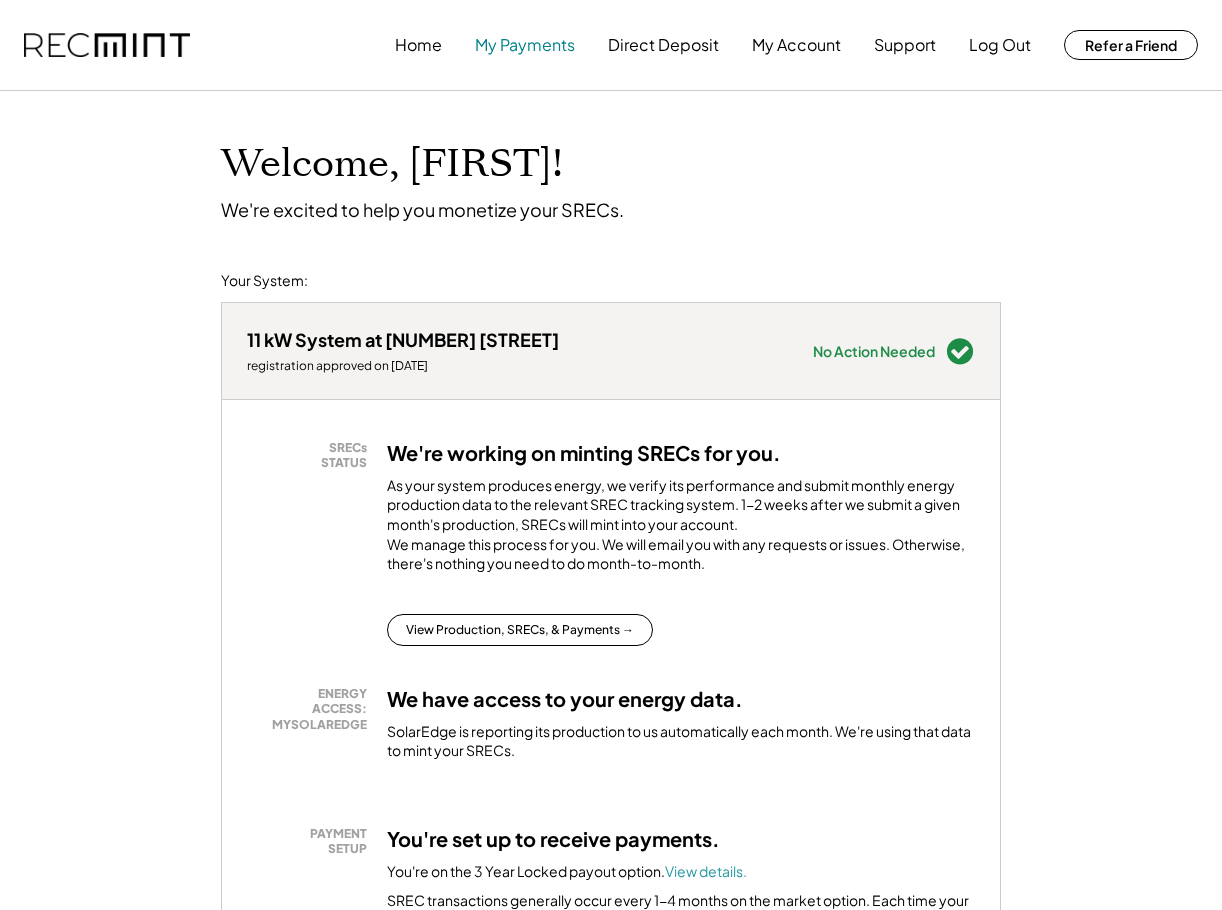 click on "My Payments" at bounding box center [525, 45] 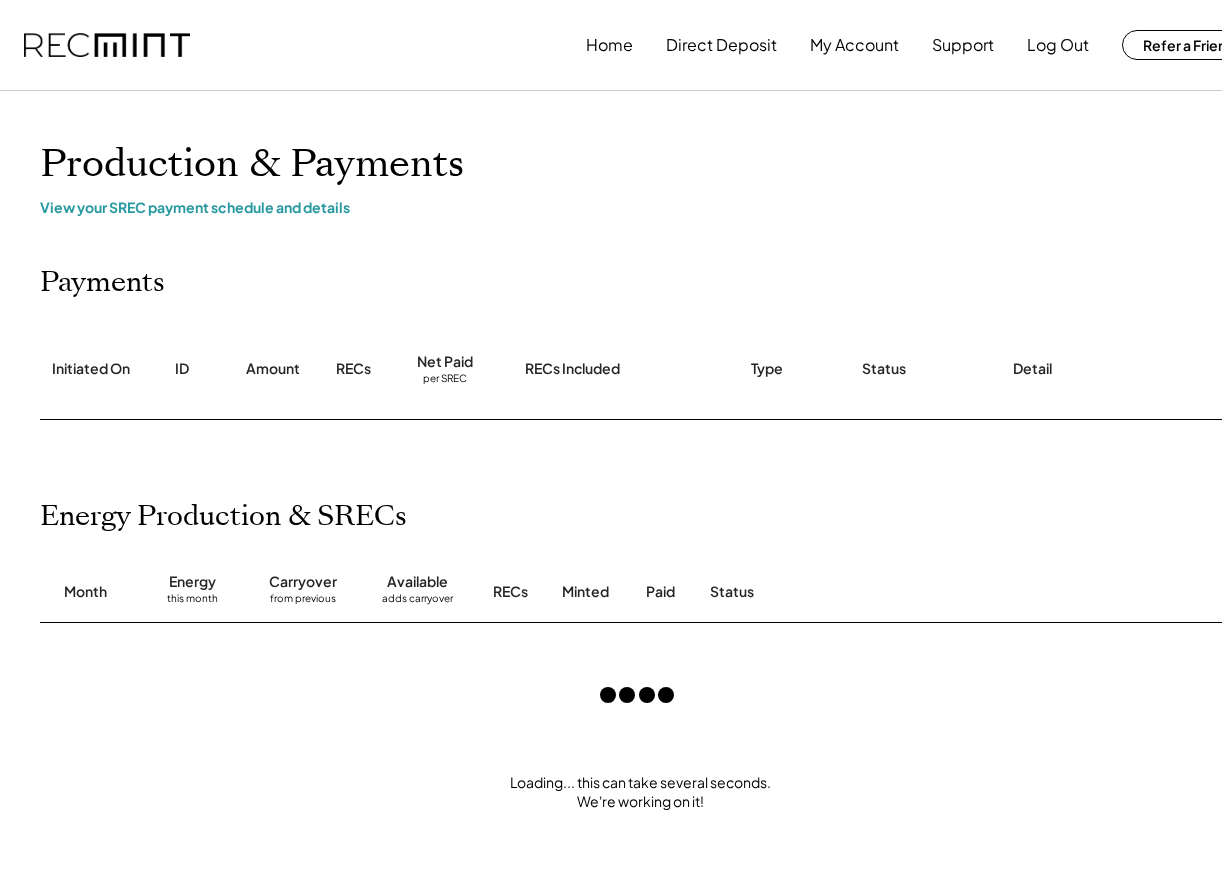 scroll, scrollTop: 0, scrollLeft: 0, axis: both 